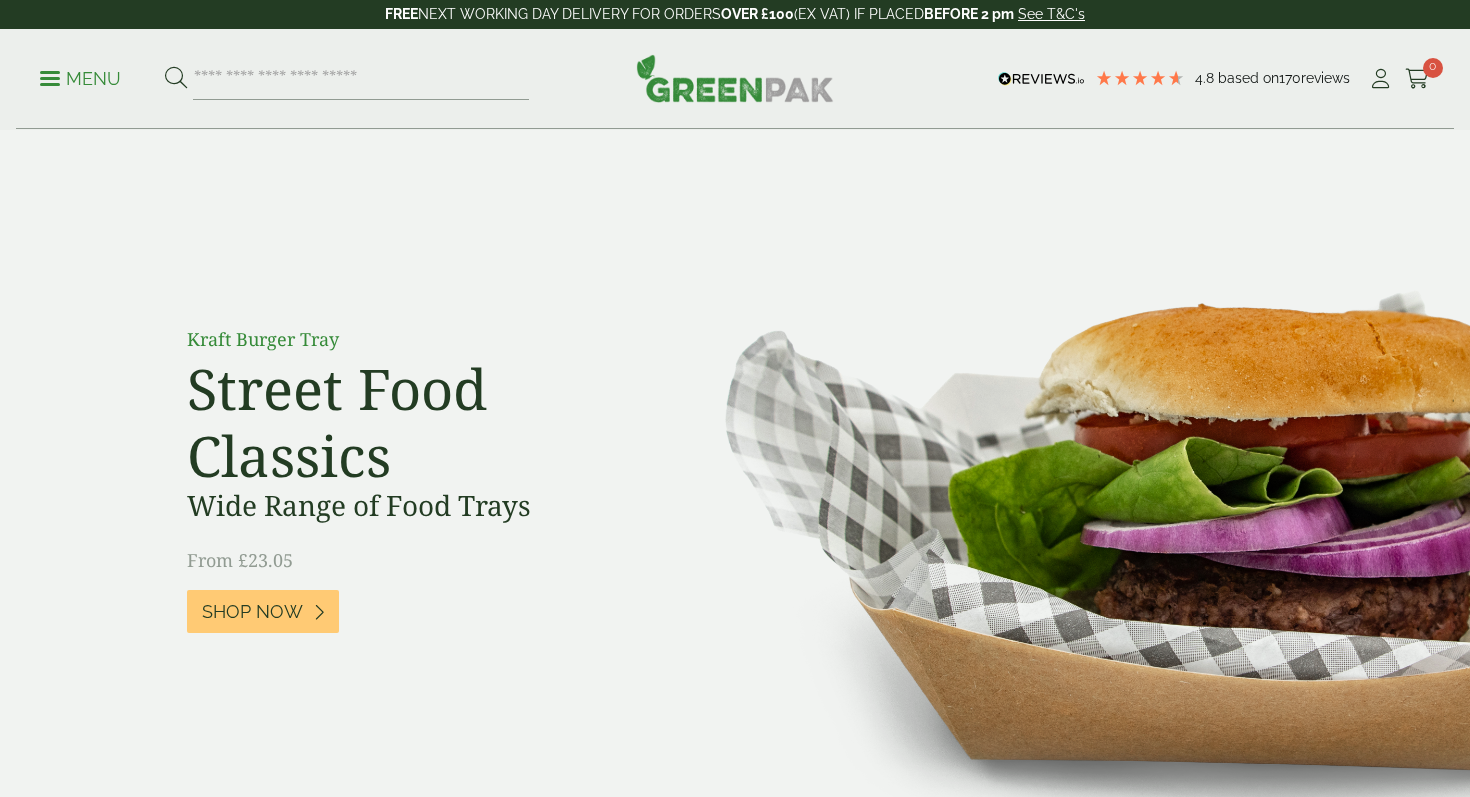 scroll, scrollTop: 0, scrollLeft: 0, axis: both 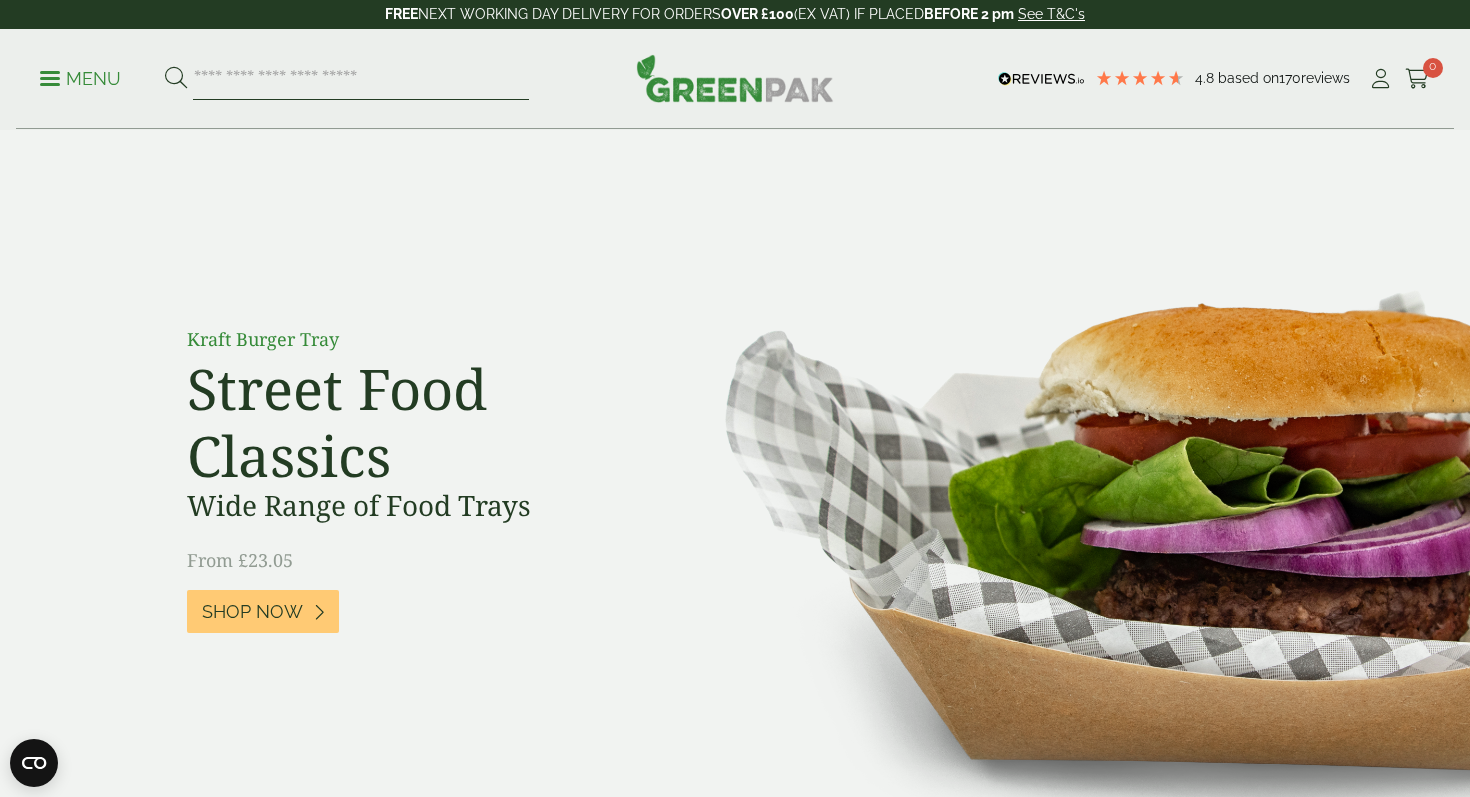 click at bounding box center (361, 79) 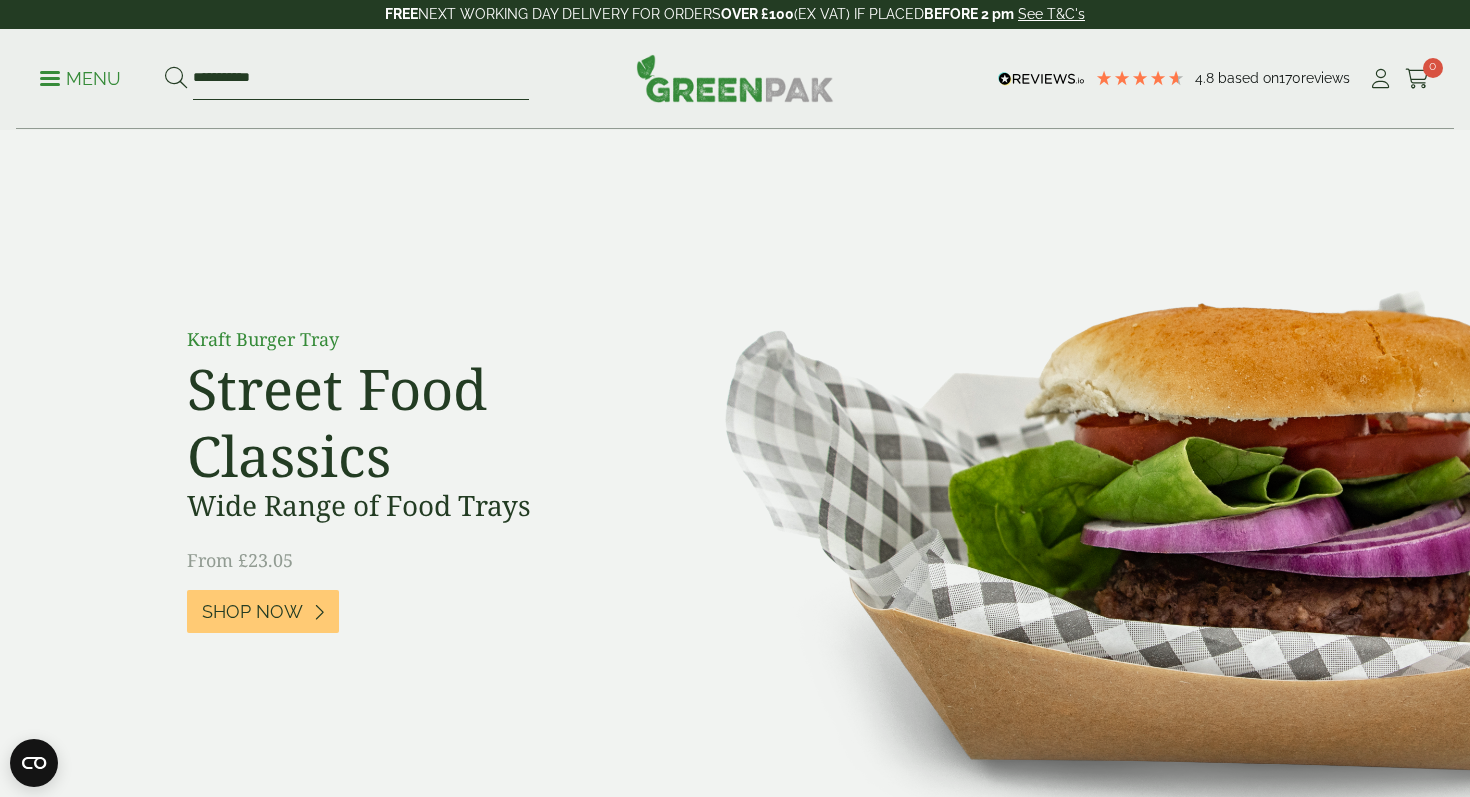type on "**********" 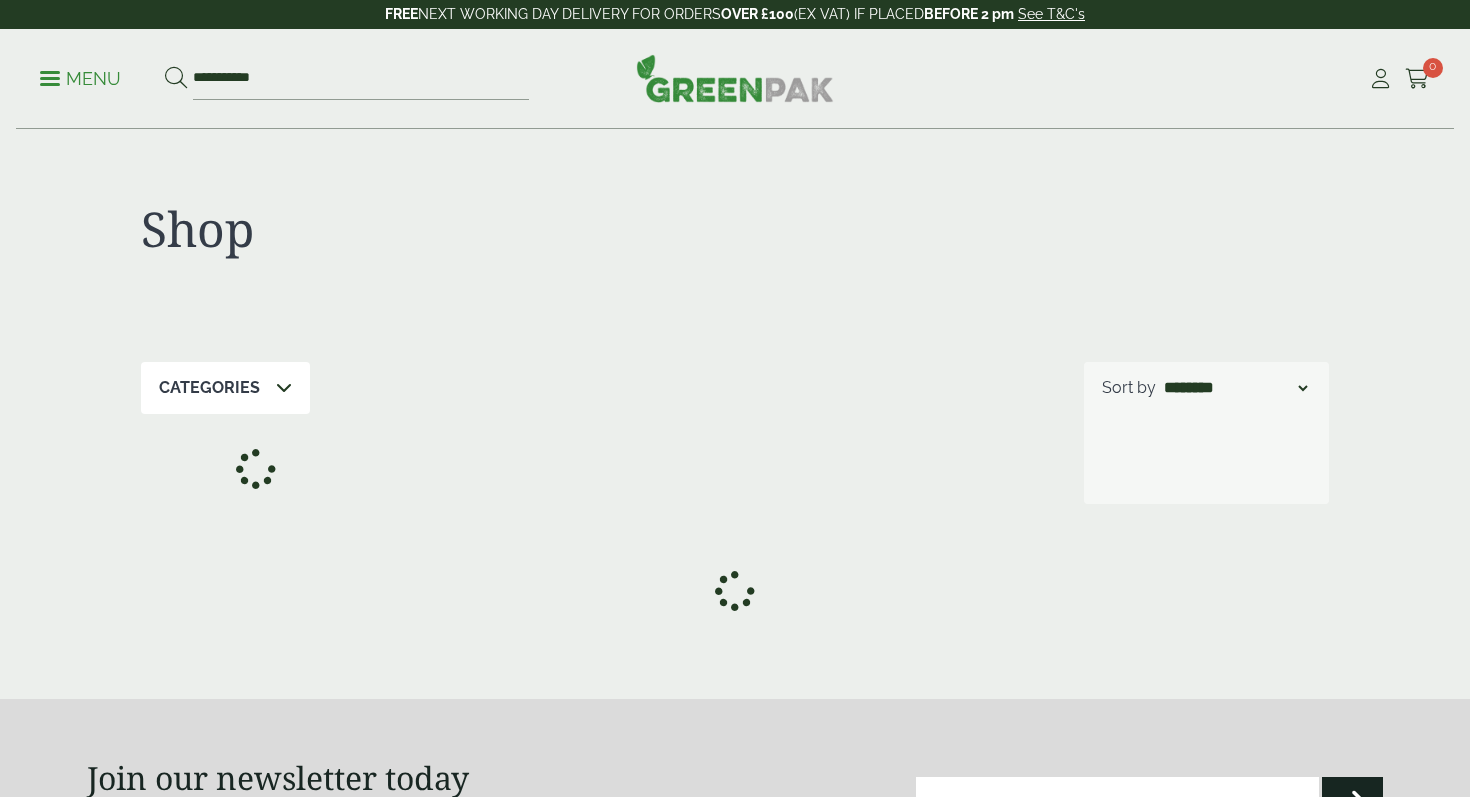 scroll, scrollTop: 0, scrollLeft: 0, axis: both 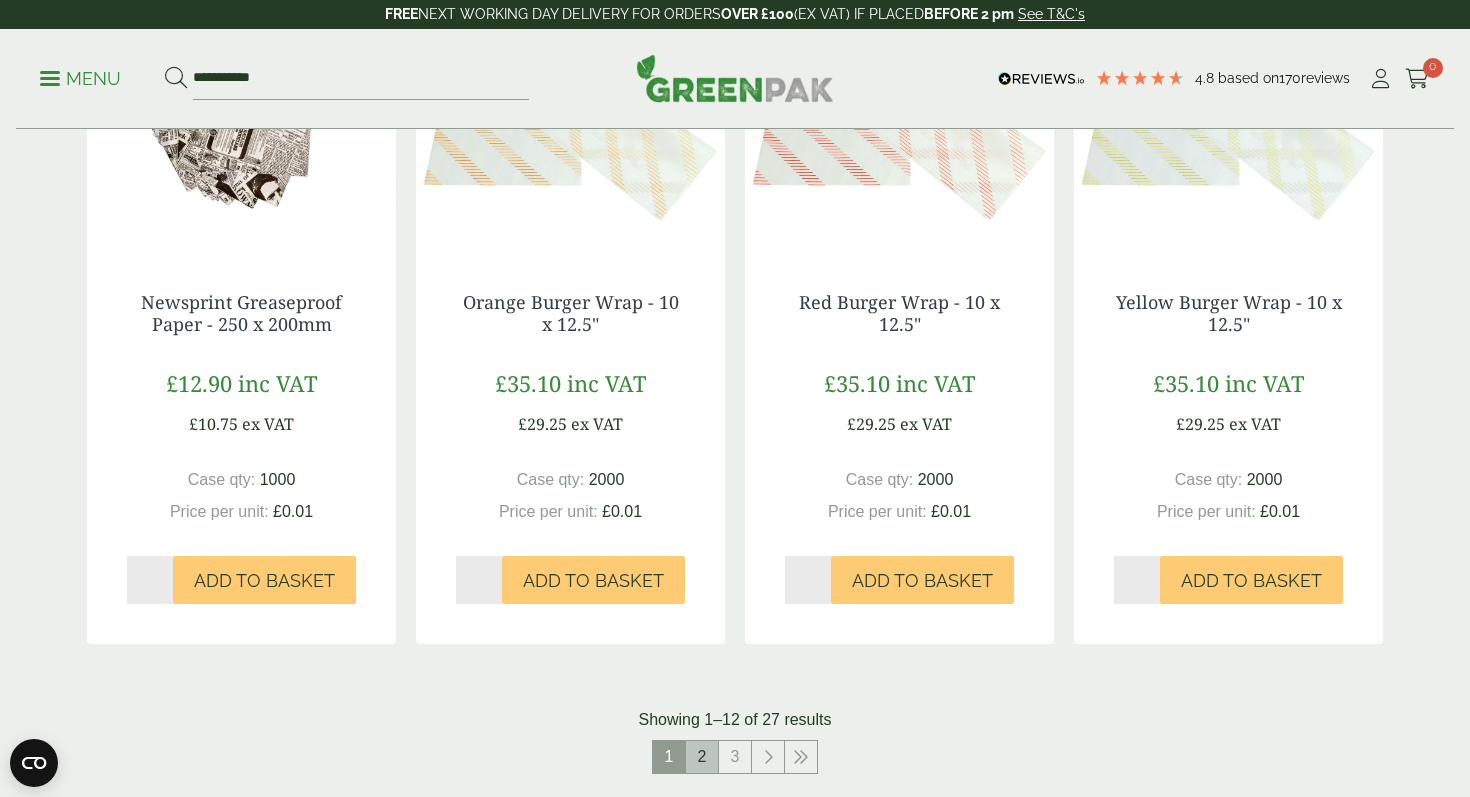 click on "2" at bounding box center [702, 757] 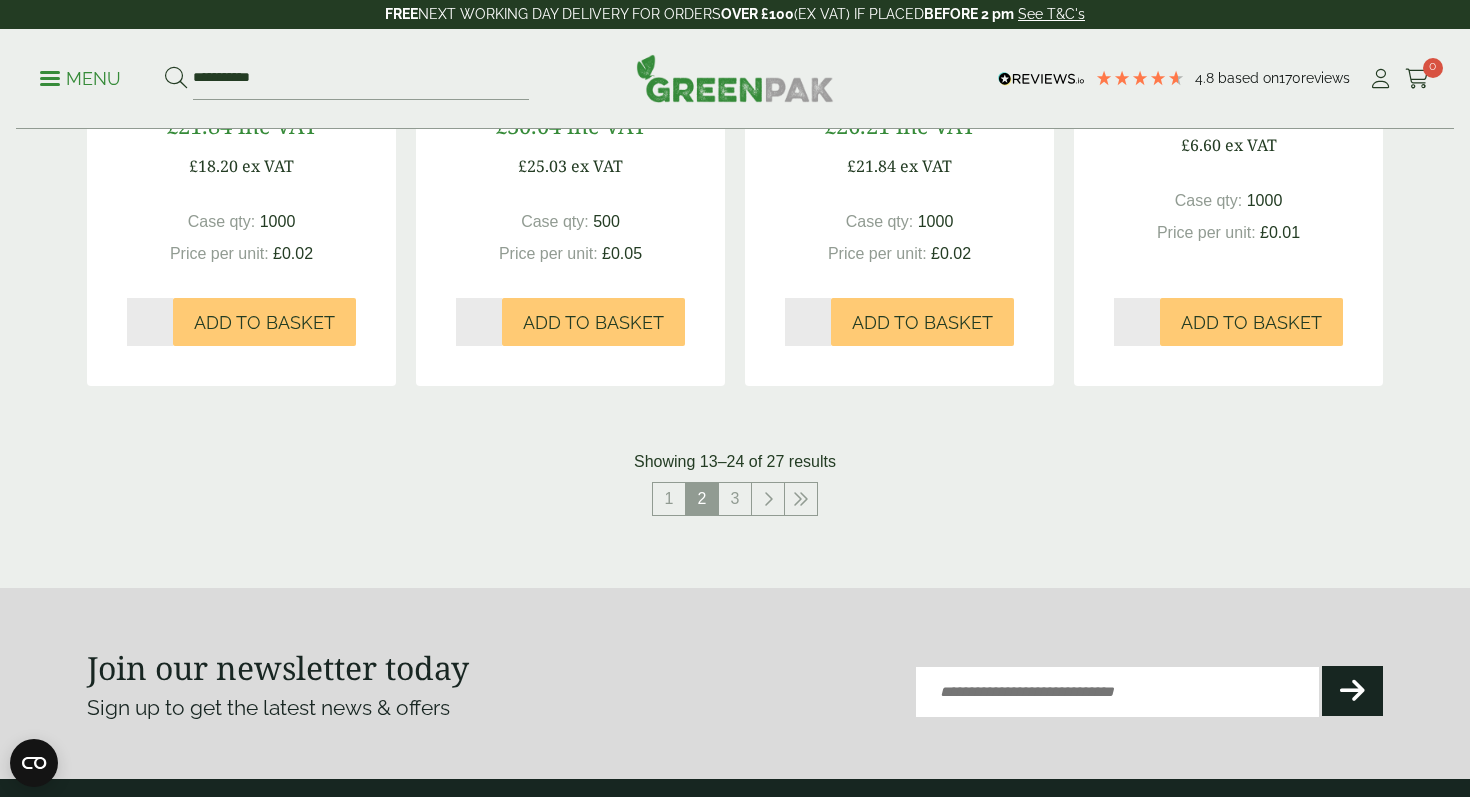scroll, scrollTop: 2150, scrollLeft: 0, axis: vertical 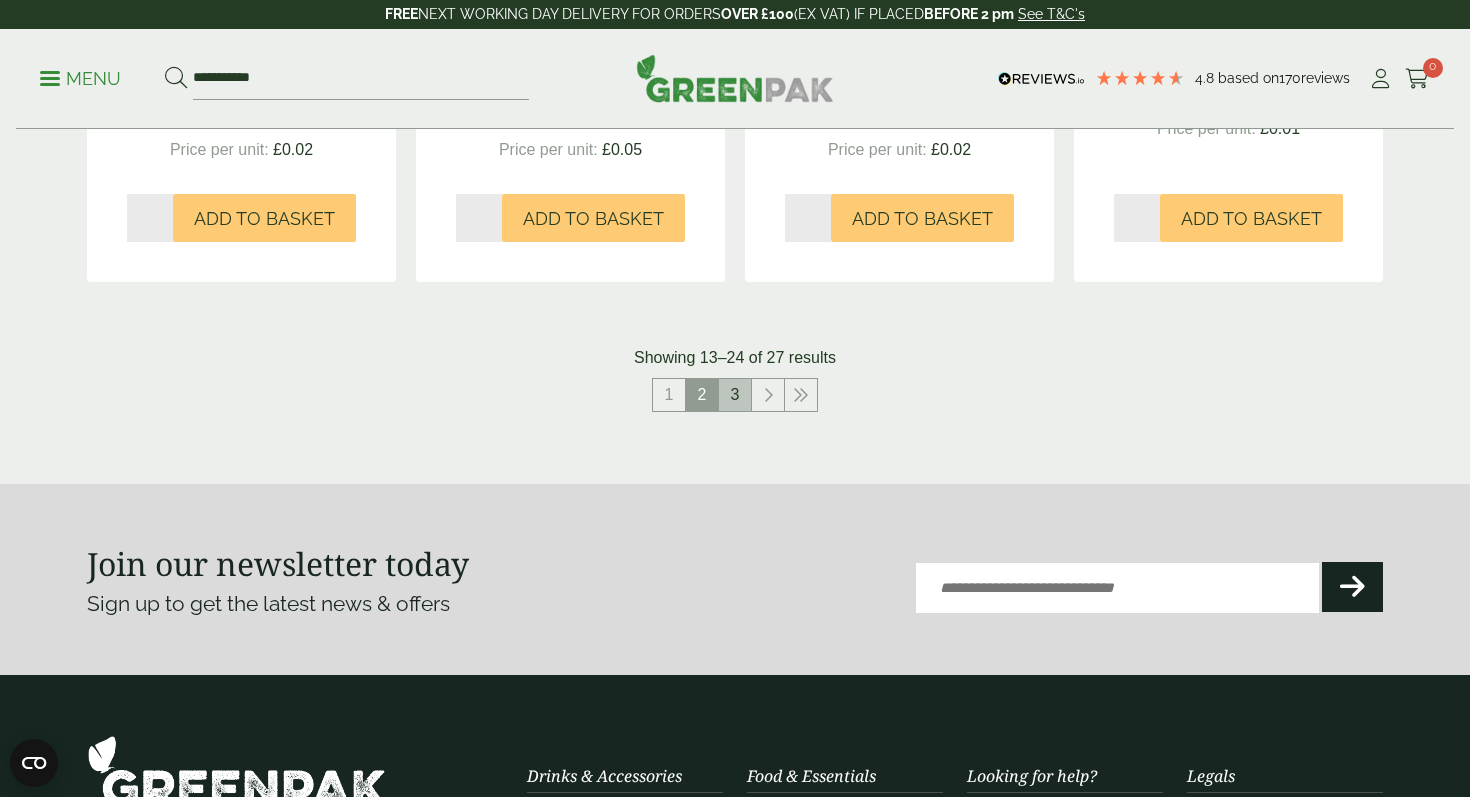 click on "3" at bounding box center (735, 395) 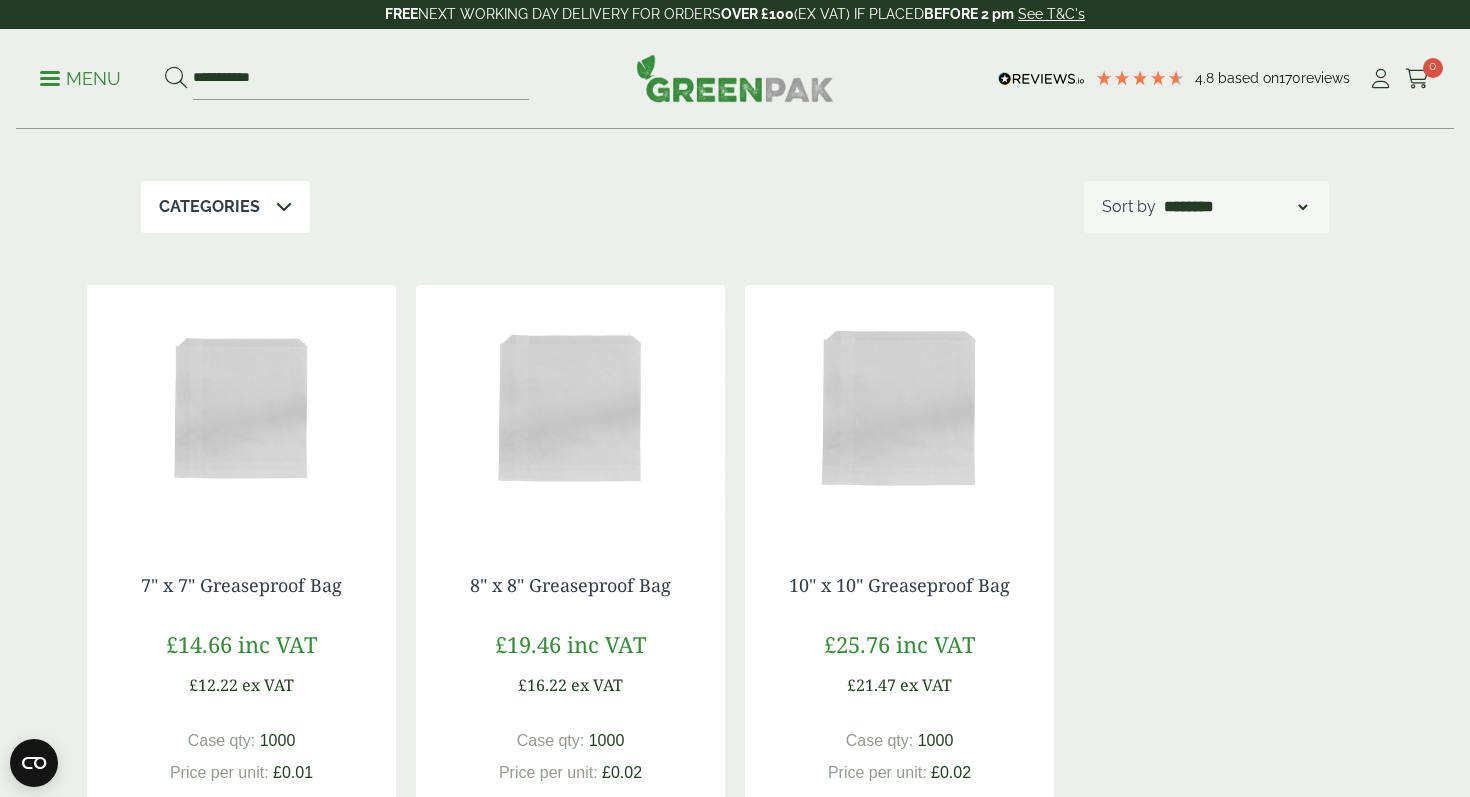scroll, scrollTop: 0, scrollLeft: 0, axis: both 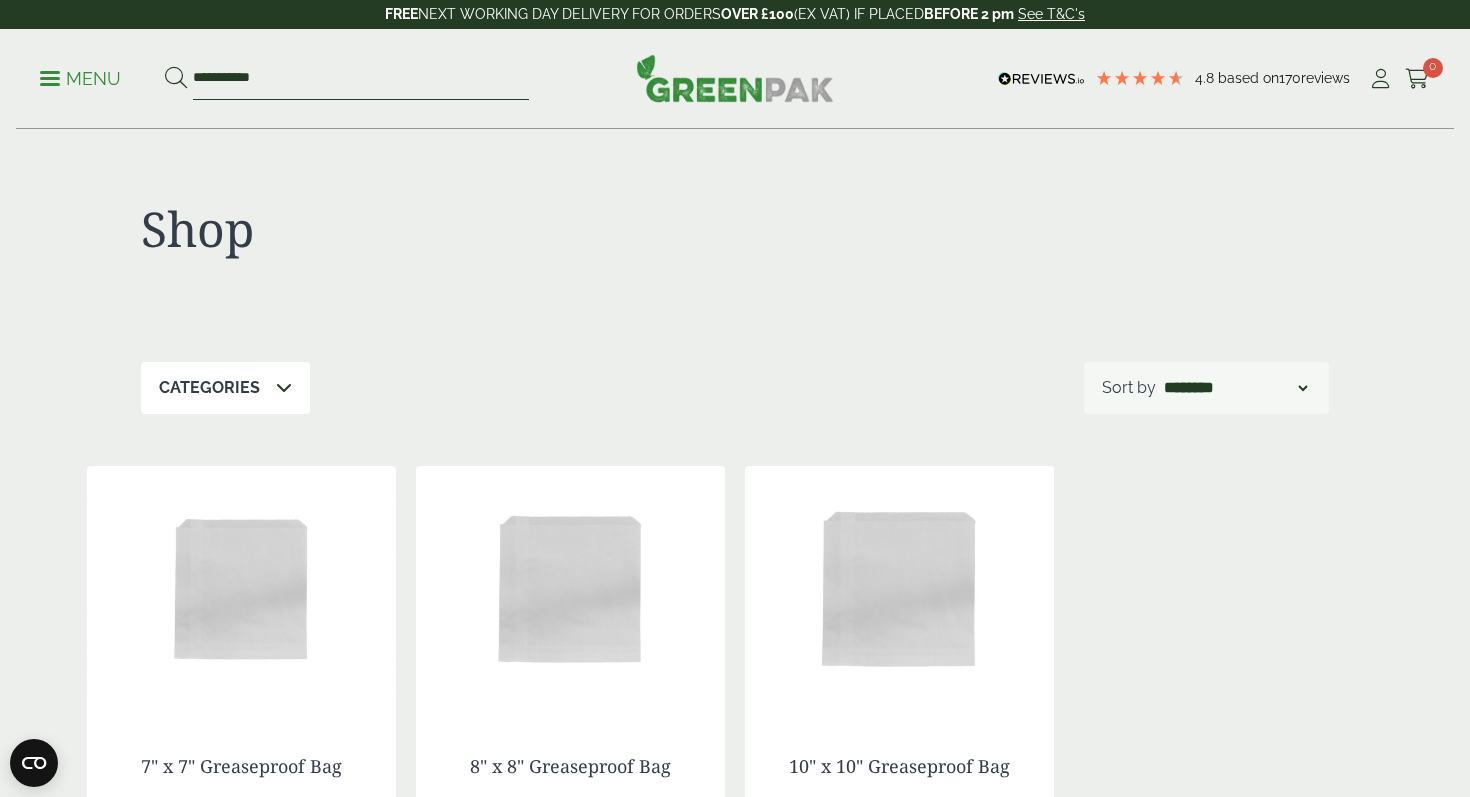 click on "**********" at bounding box center [361, 79] 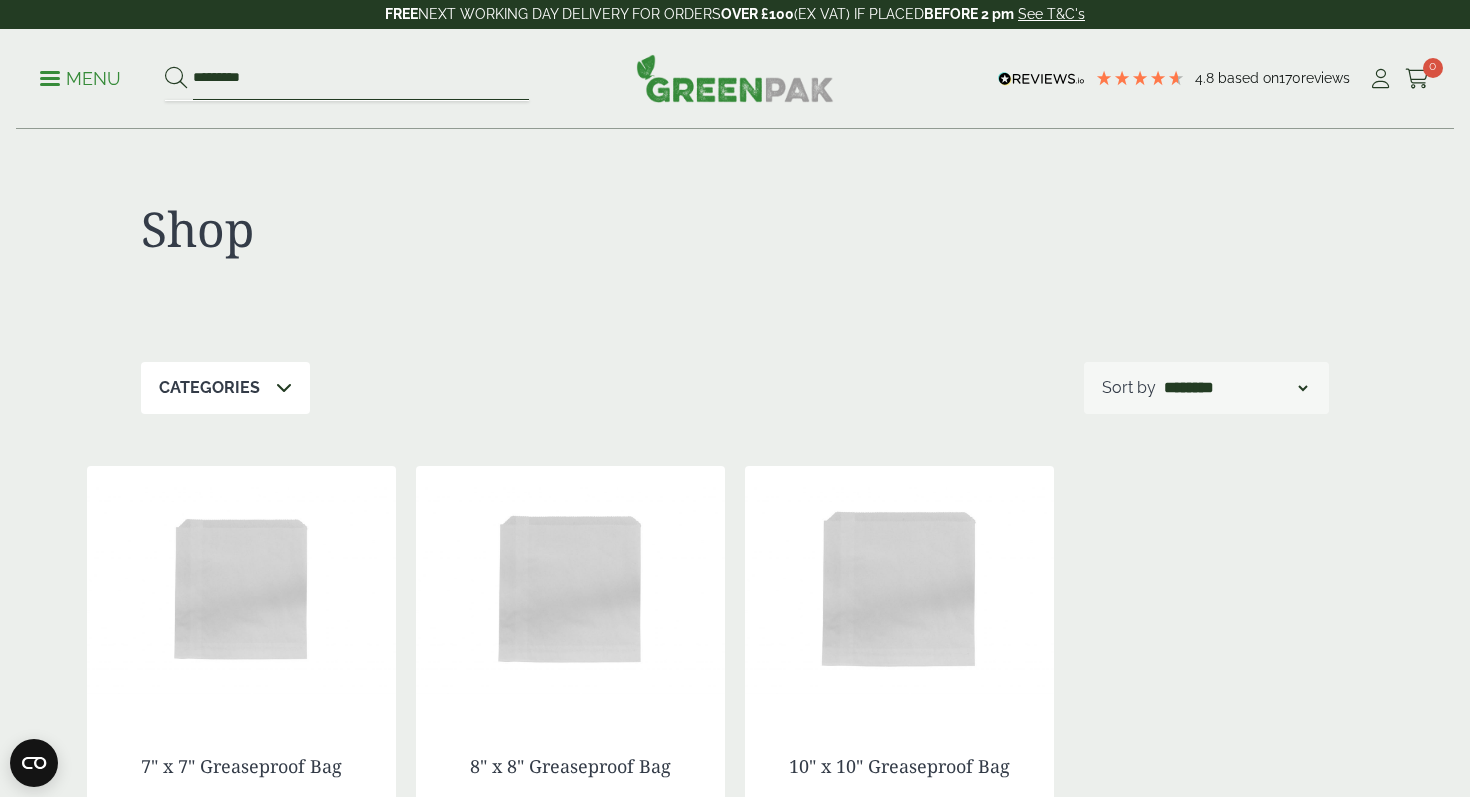 type on "*********" 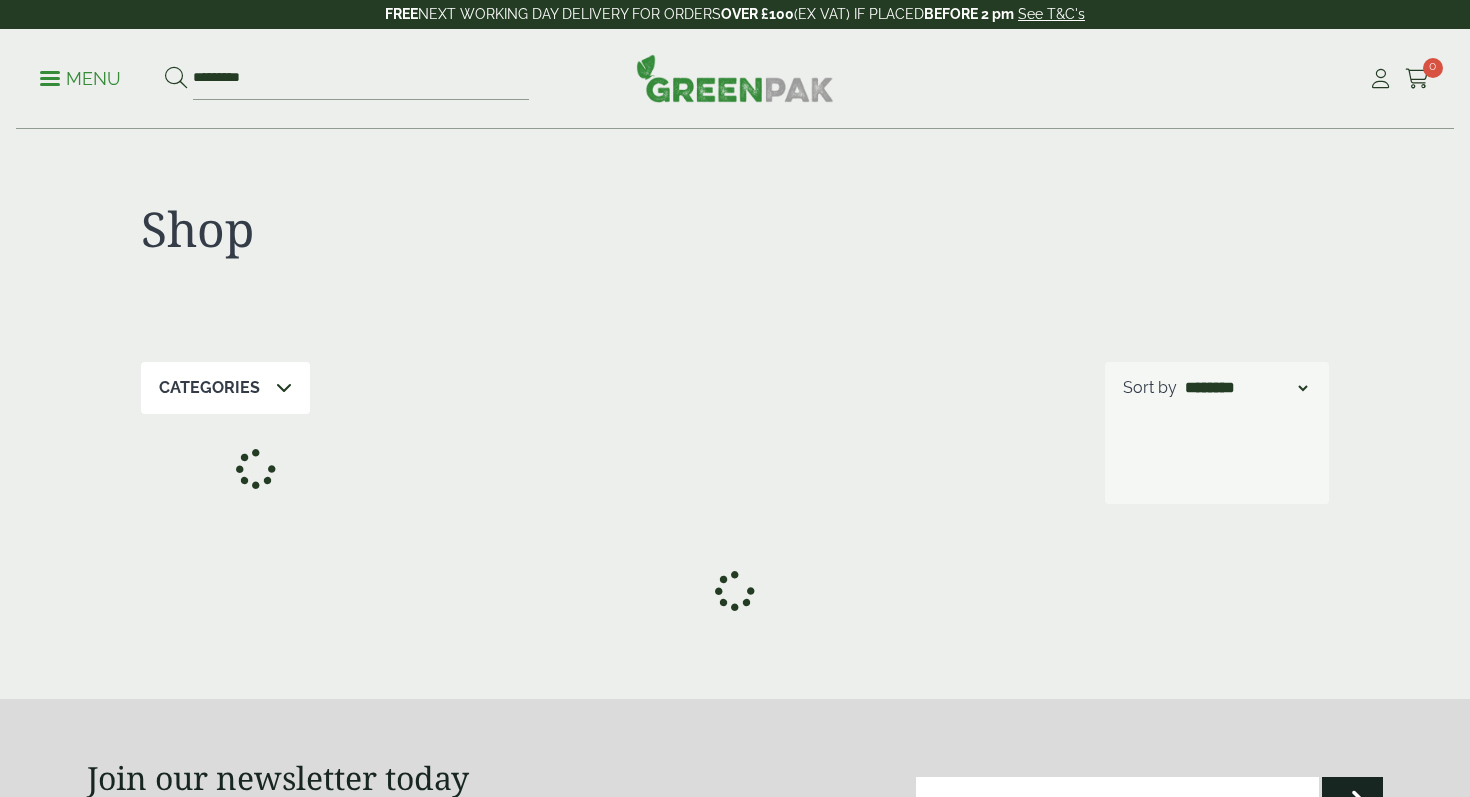 scroll, scrollTop: 0, scrollLeft: 0, axis: both 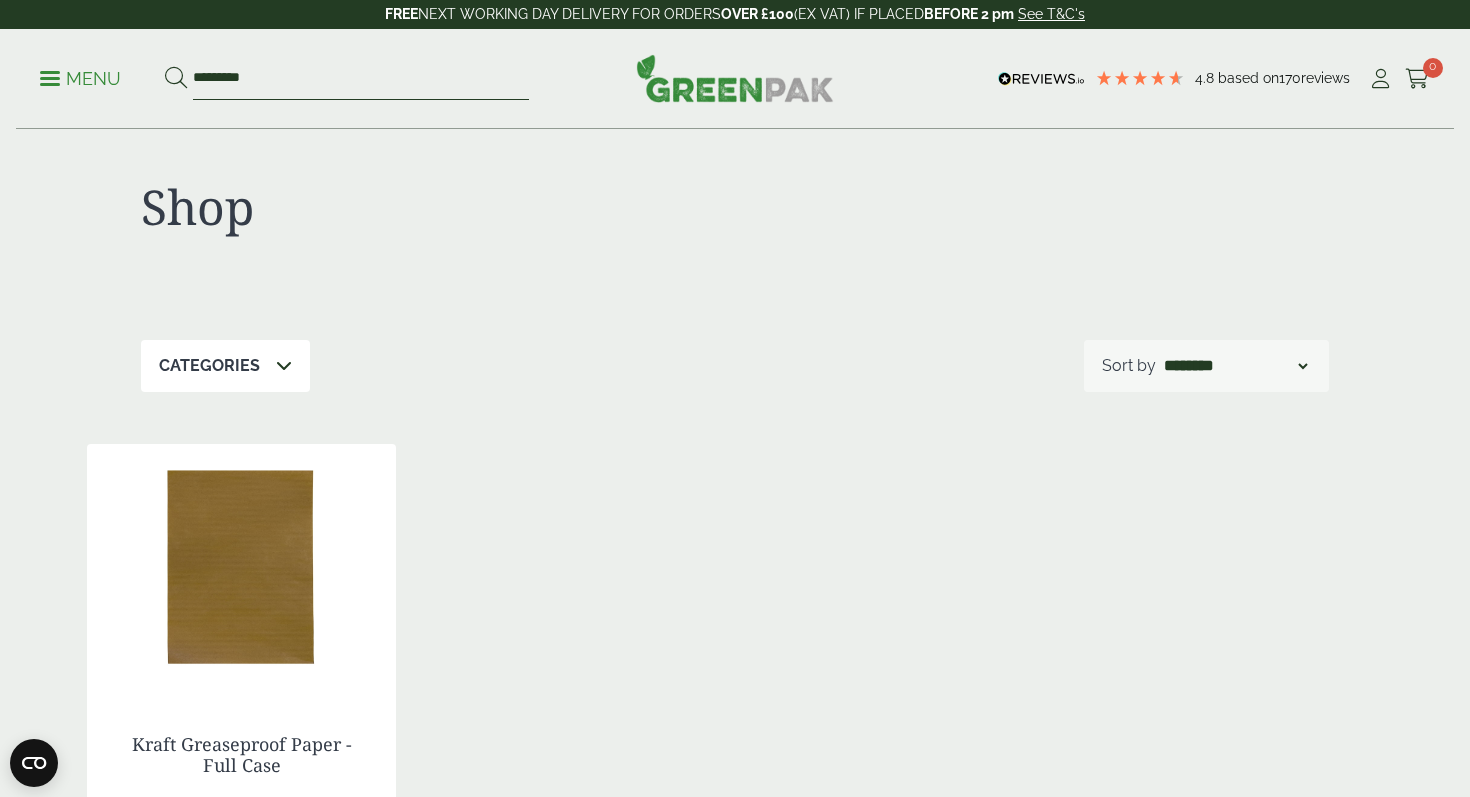 click on "*********" at bounding box center [361, 79] 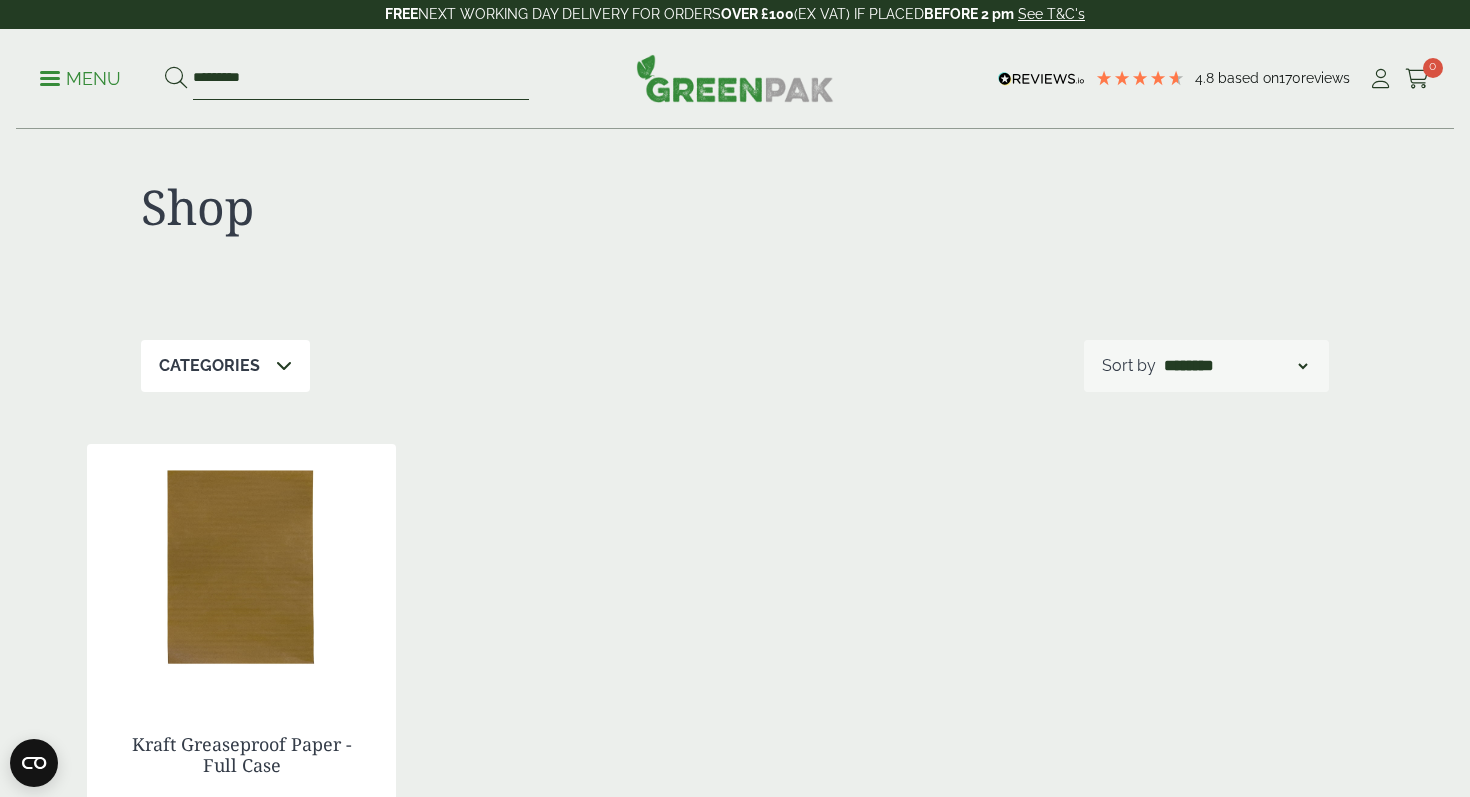 click on "*********" at bounding box center [361, 79] 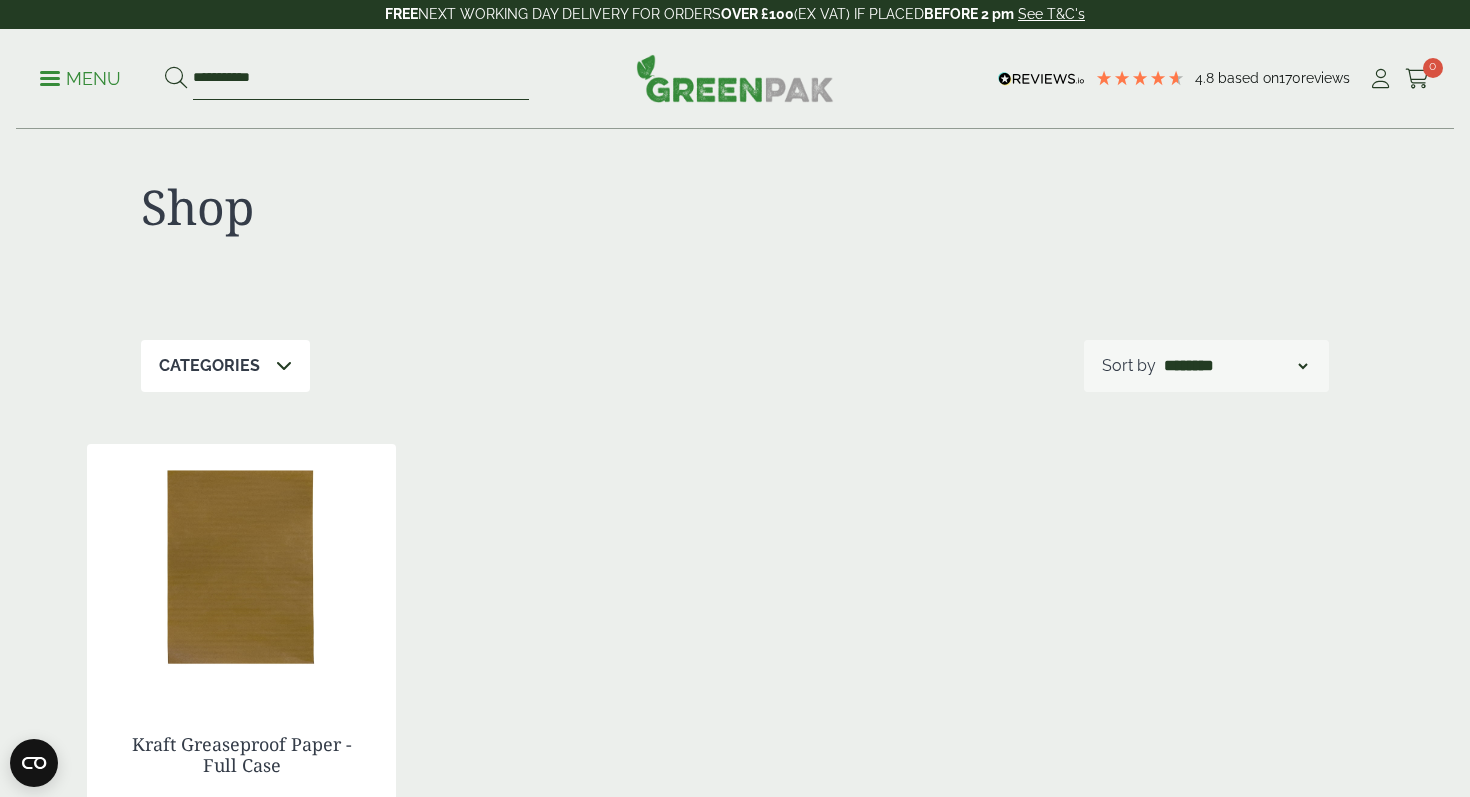 type on "**********" 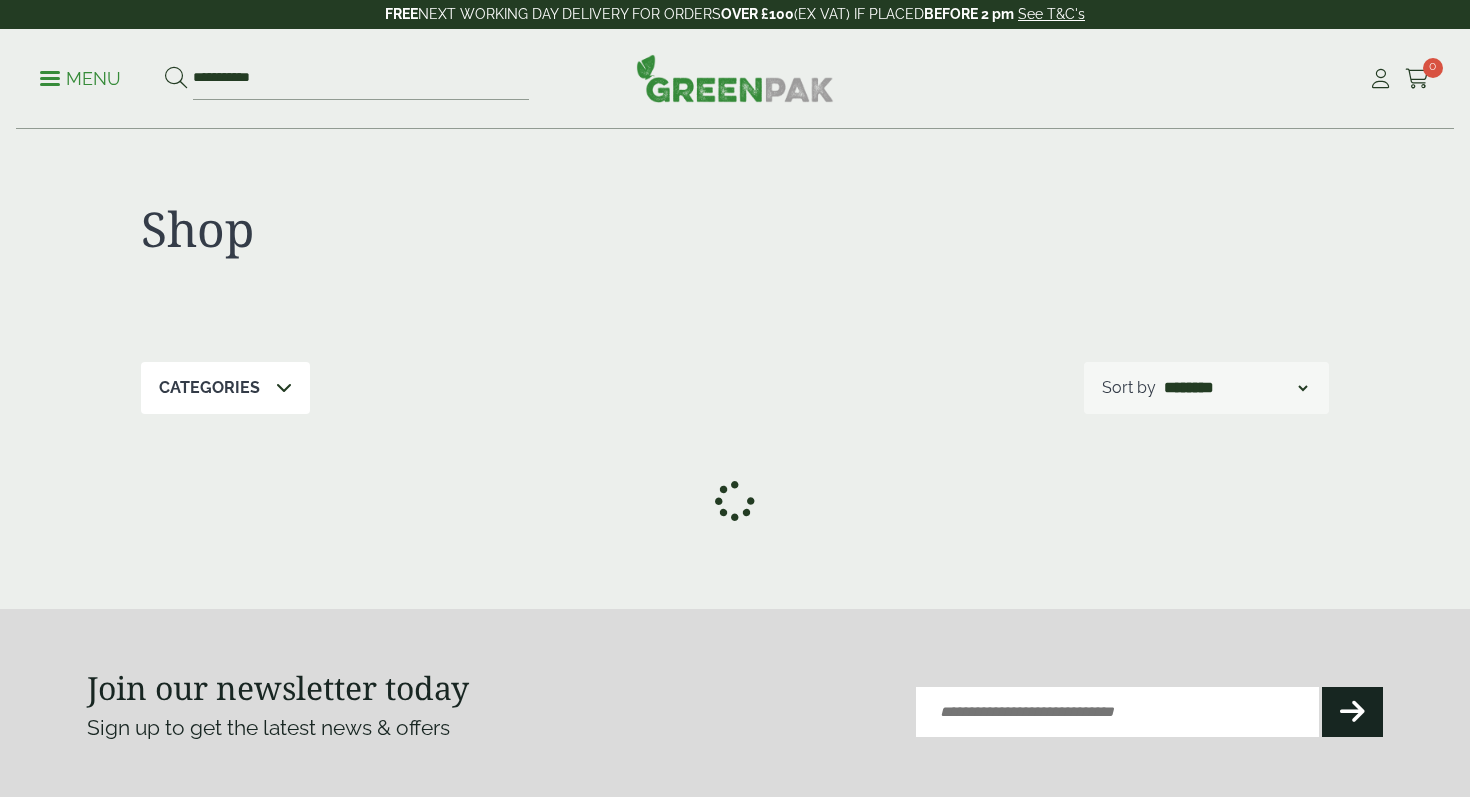 scroll, scrollTop: 0, scrollLeft: 0, axis: both 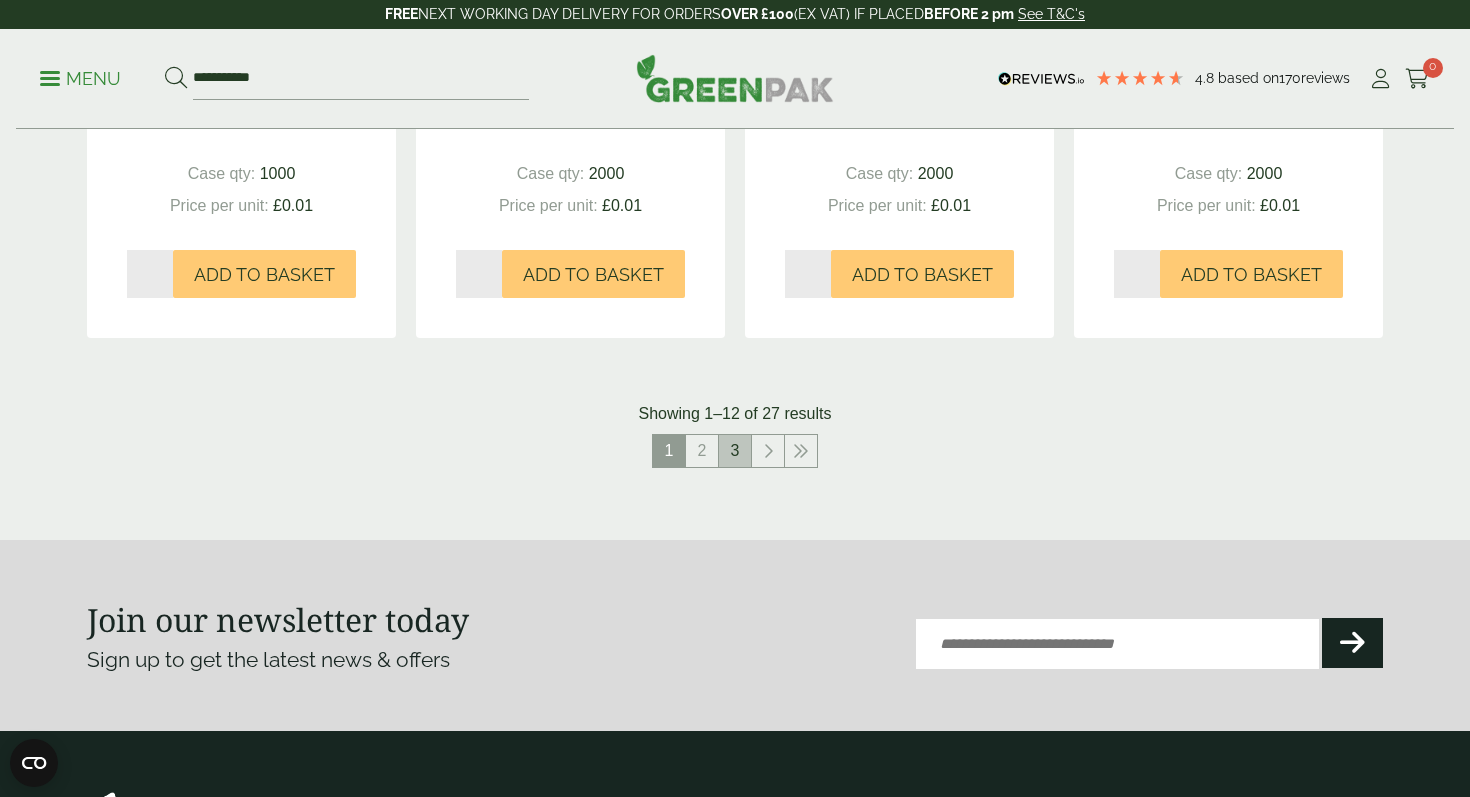 click on "3" at bounding box center (735, 451) 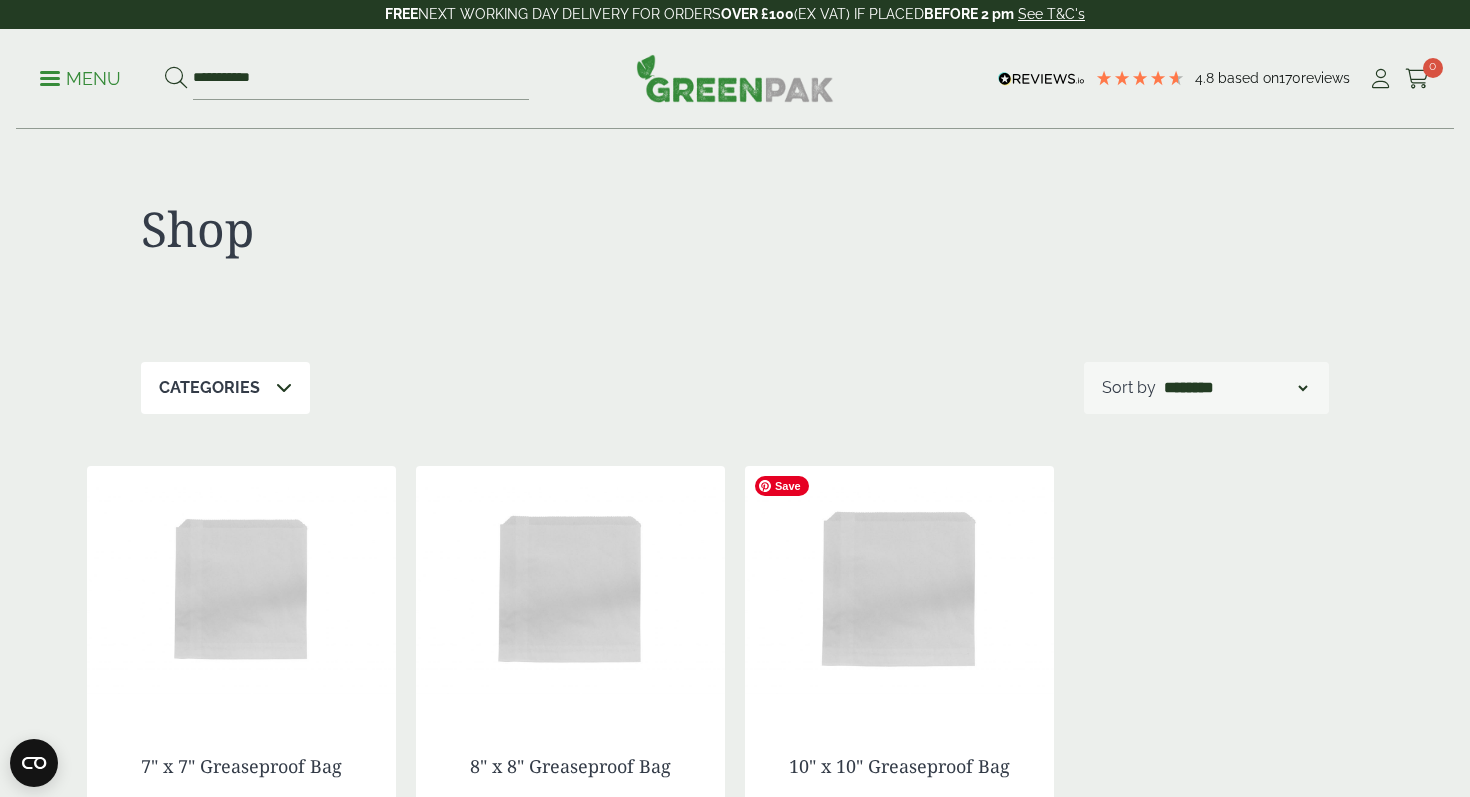 scroll, scrollTop: 319, scrollLeft: 0, axis: vertical 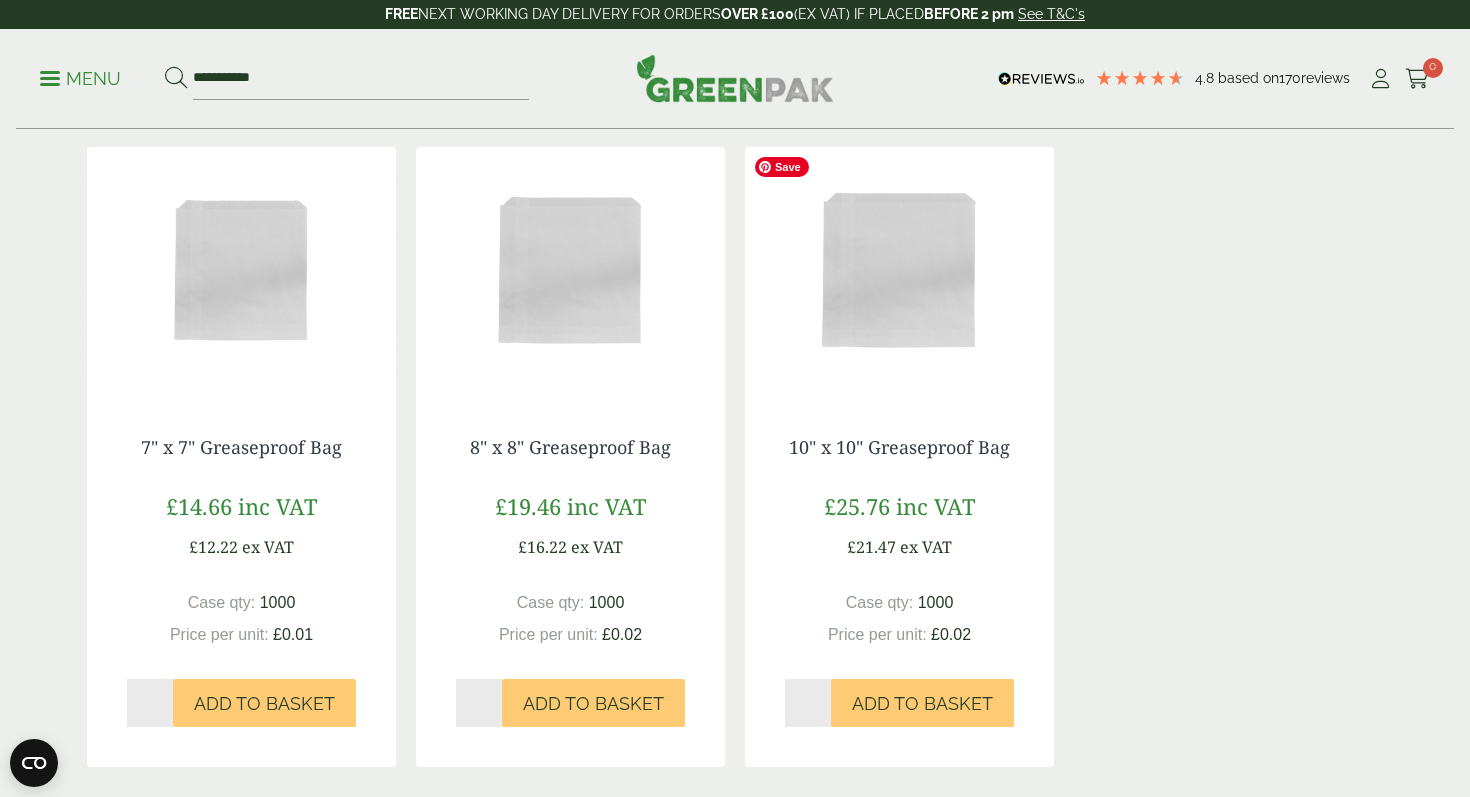 click at bounding box center (899, 272) 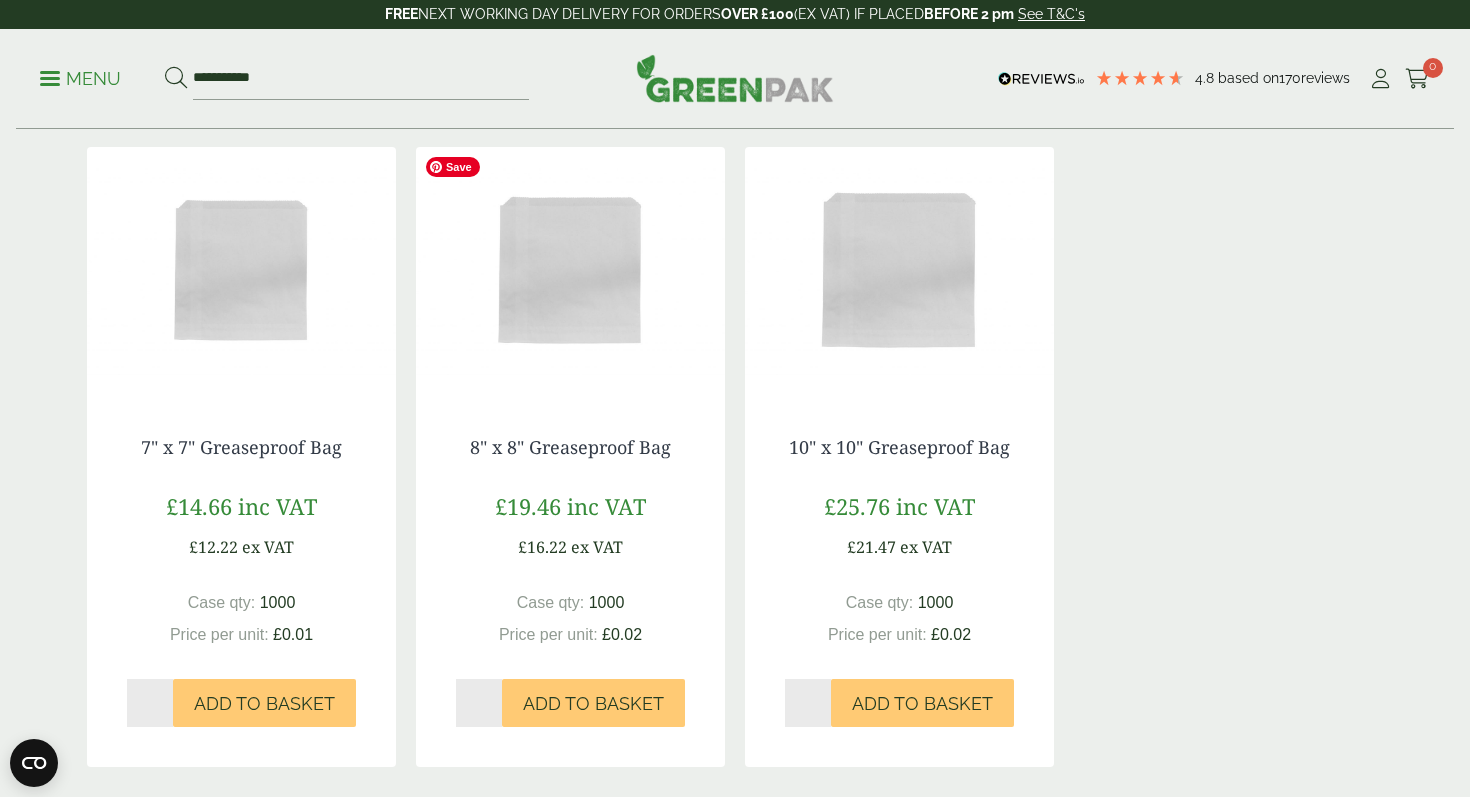 click at bounding box center (570, 272) 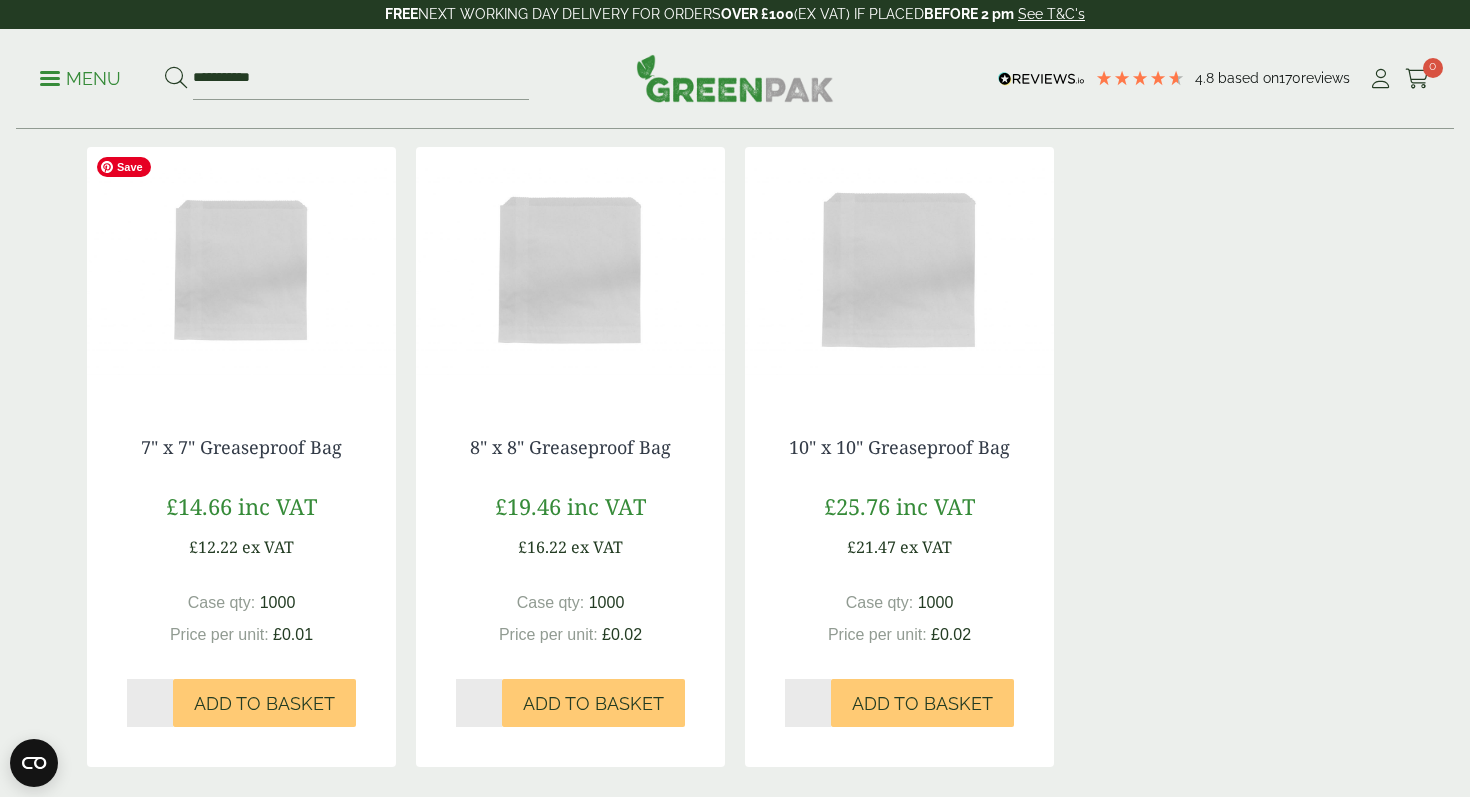 click at bounding box center [241, 272] 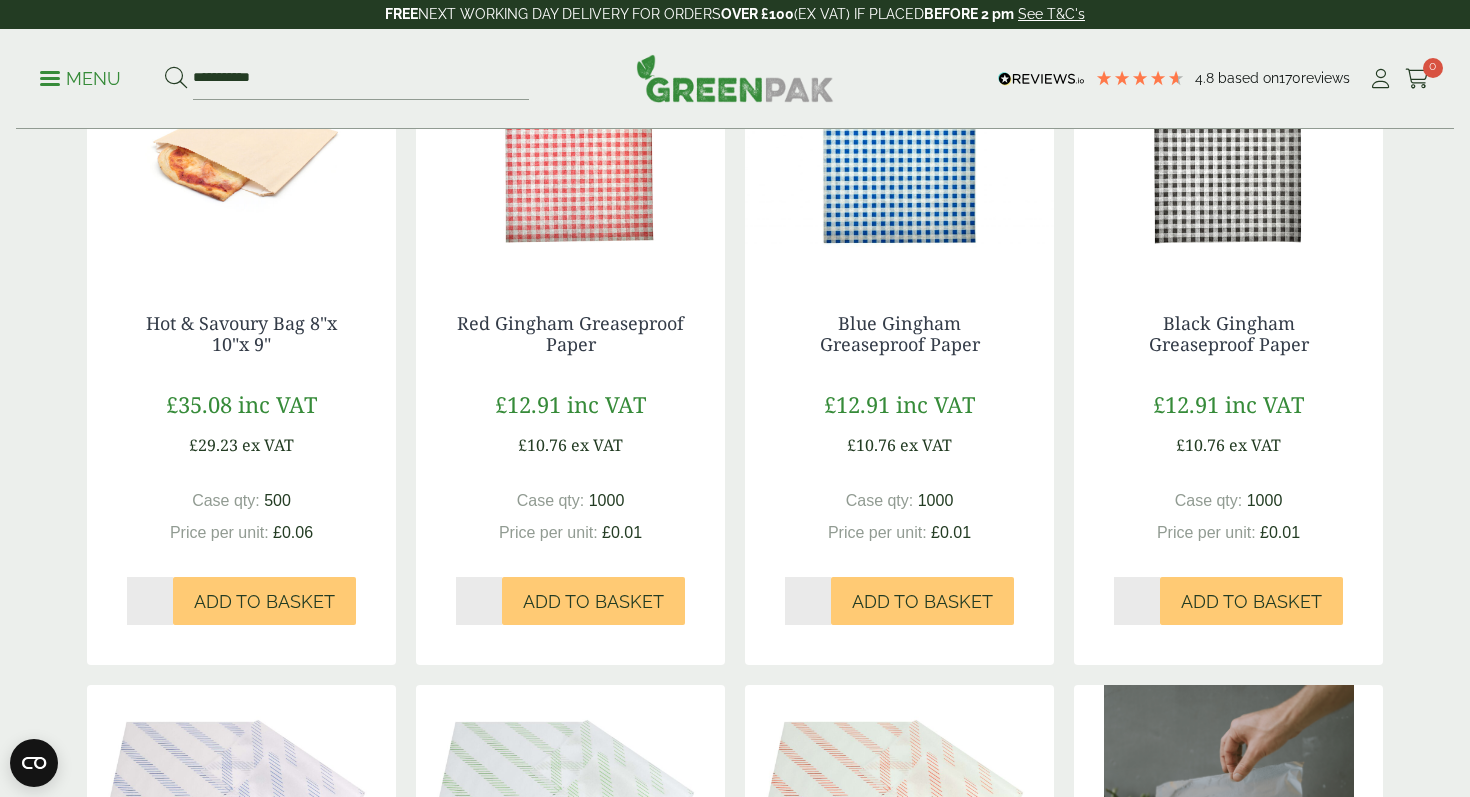 scroll, scrollTop: 0, scrollLeft: 0, axis: both 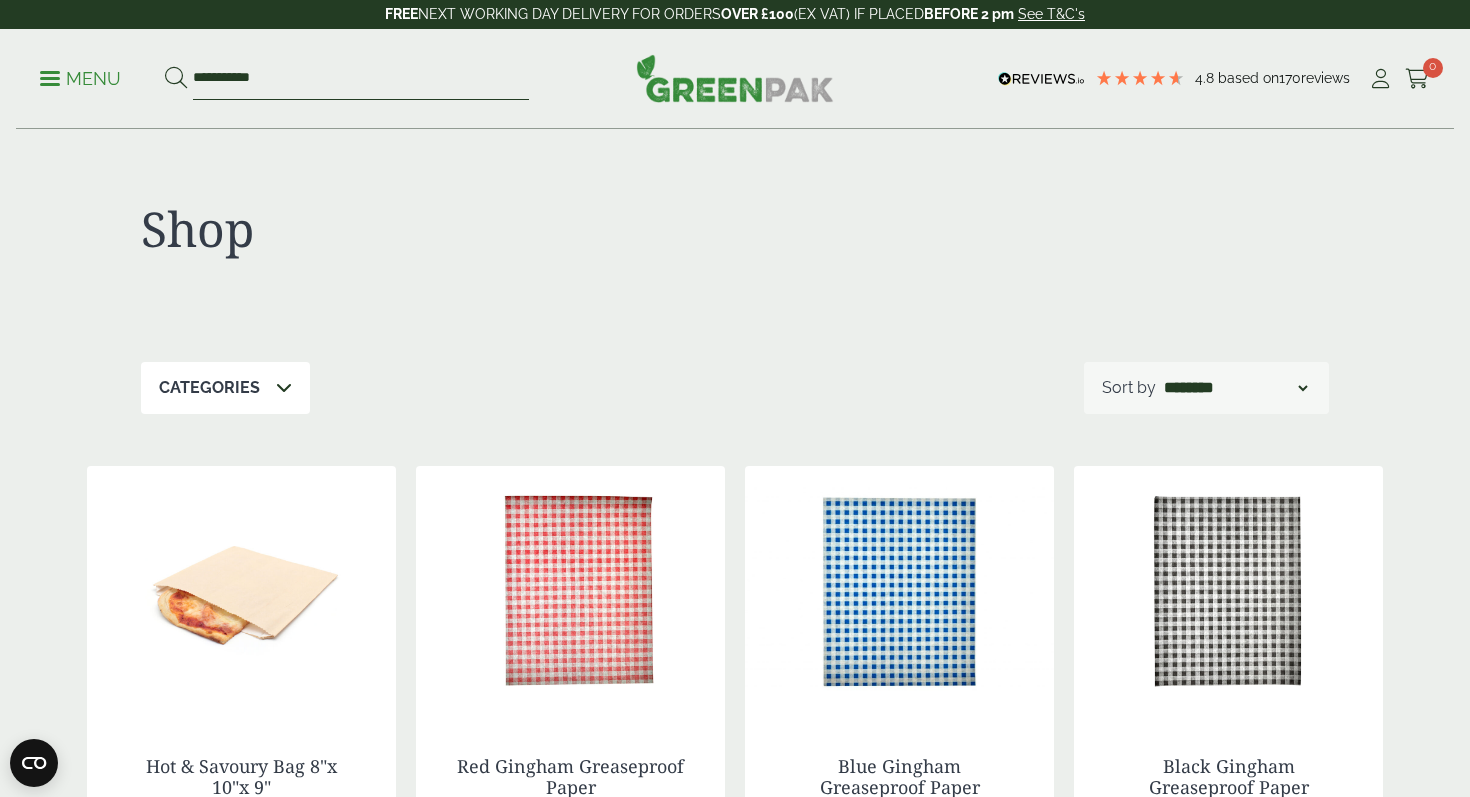 click on "**********" at bounding box center (361, 79) 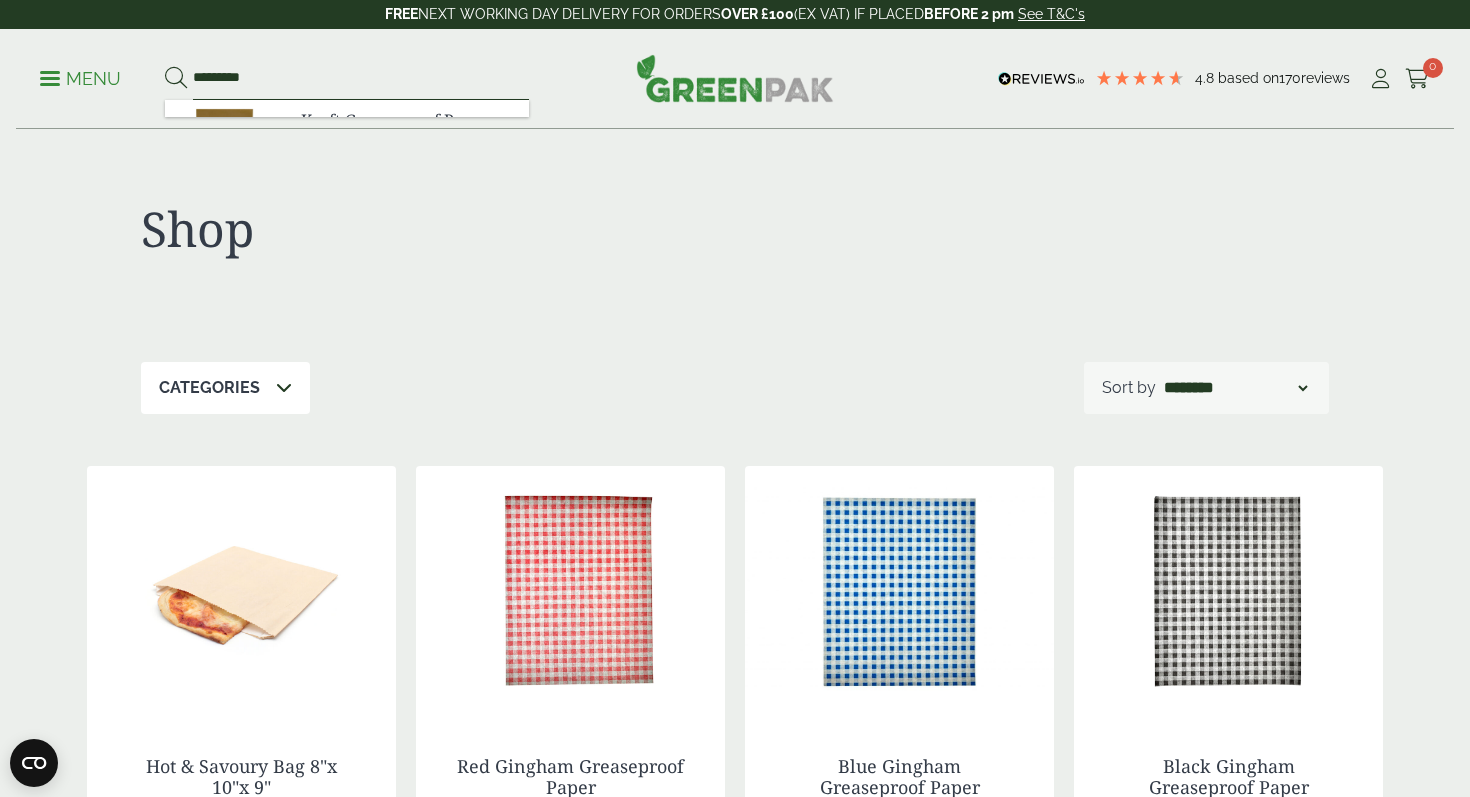 type on "*********" 